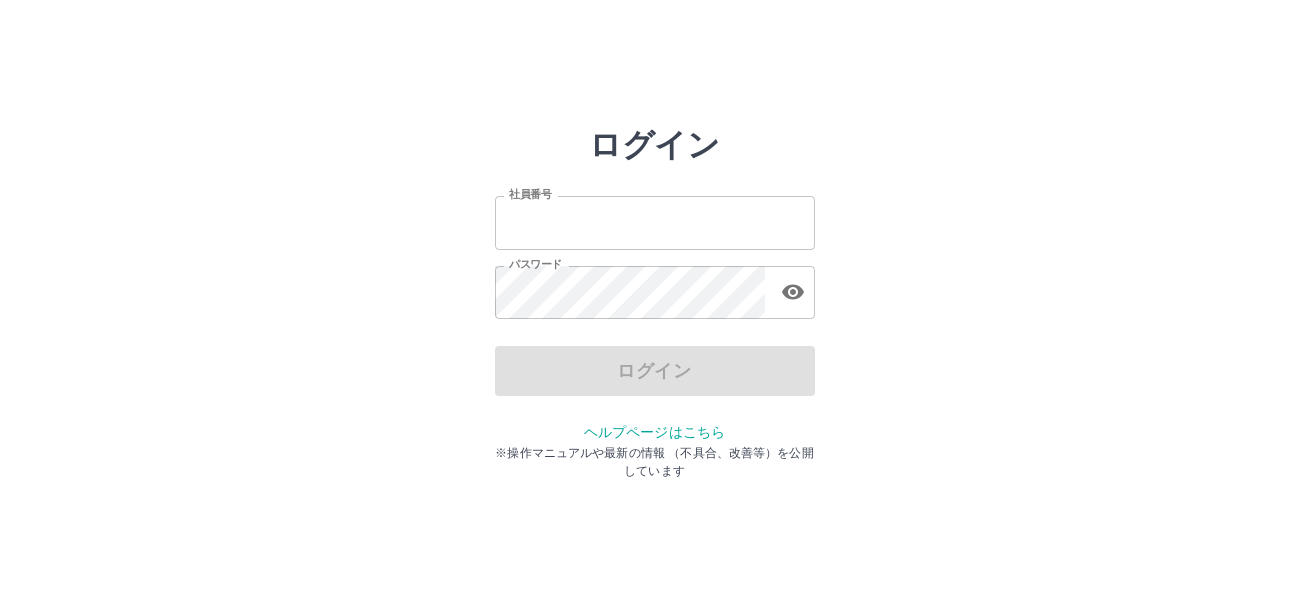 scroll, scrollTop: 0, scrollLeft: 0, axis: both 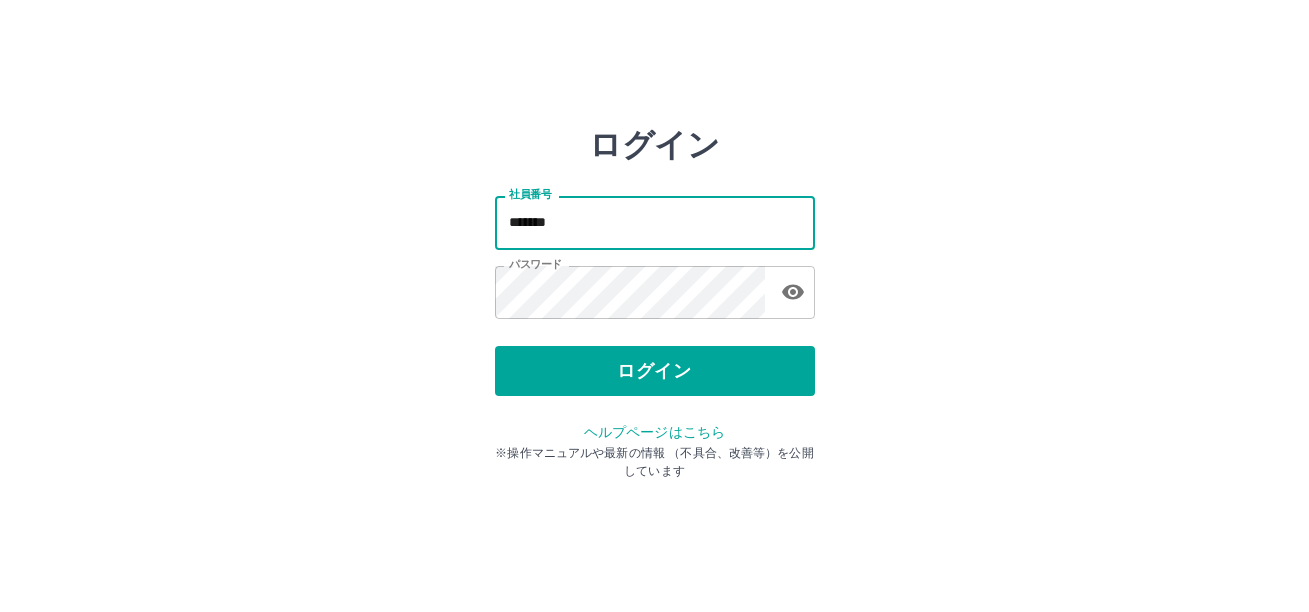 click on "*******" at bounding box center (655, 222) 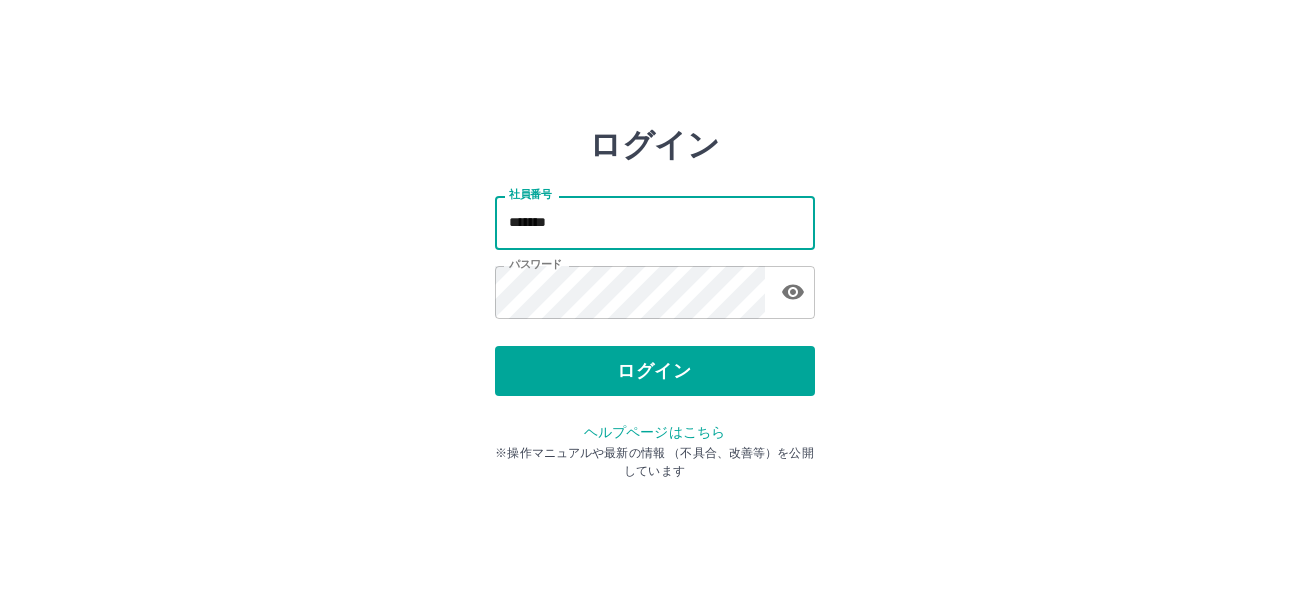 type on "*******" 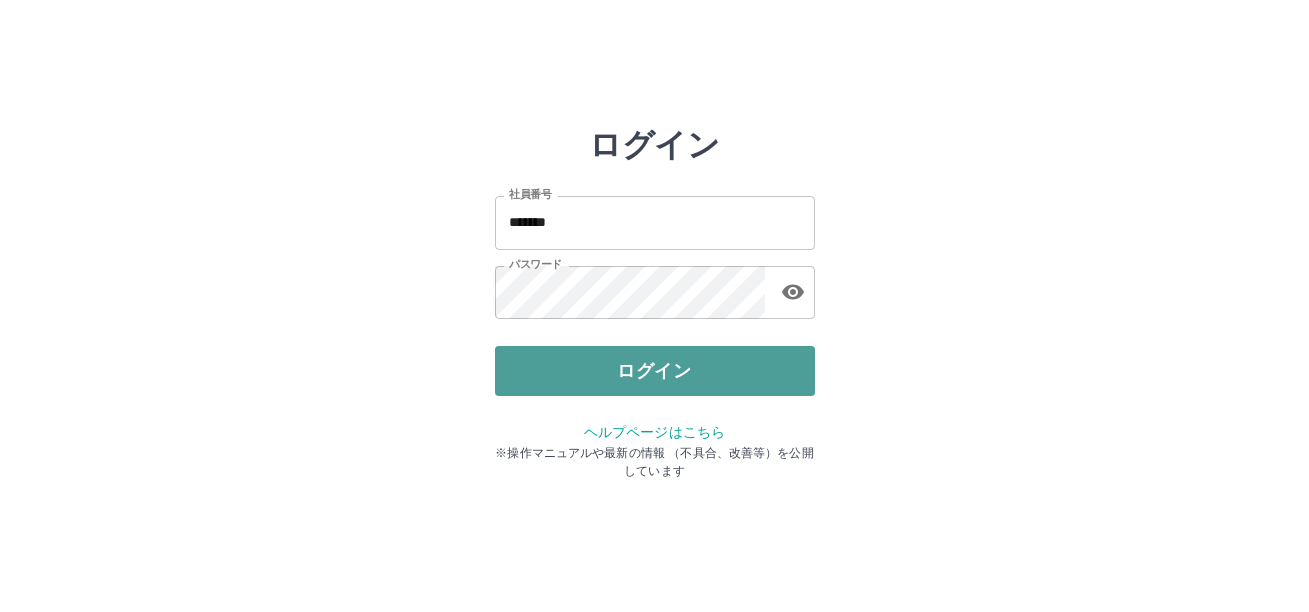 click on "ログイン" at bounding box center [655, 371] 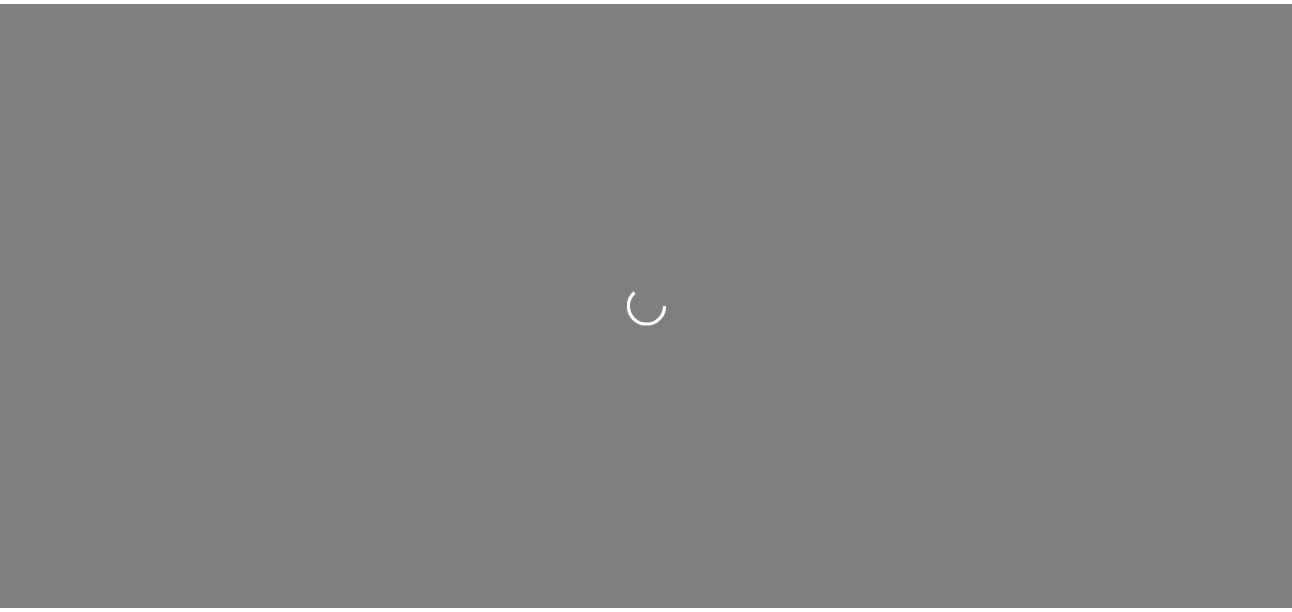 scroll, scrollTop: 0, scrollLeft: 0, axis: both 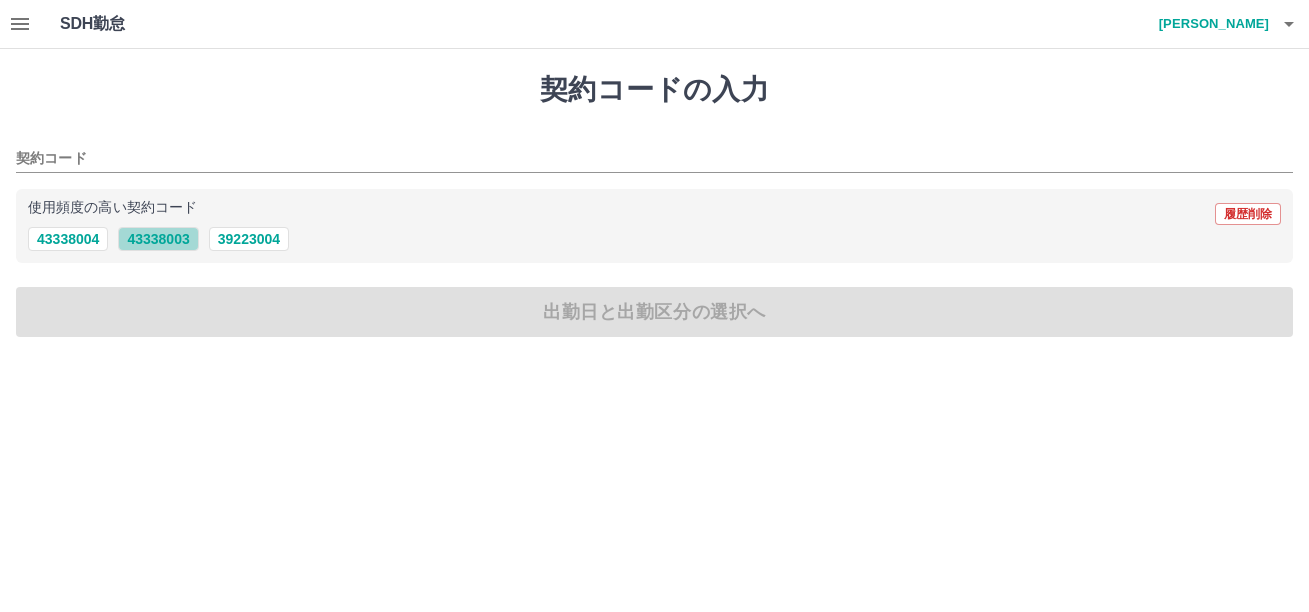 click on "43338003" at bounding box center [158, 239] 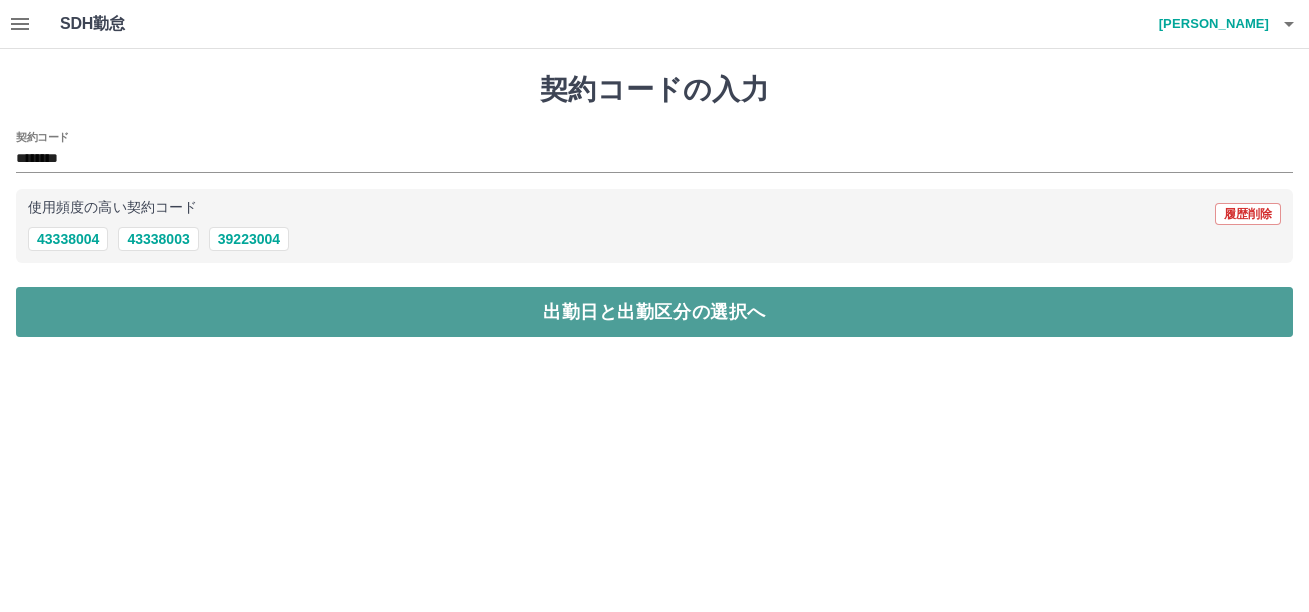click on "出勤日と出勤区分の選択へ" at bounding box center [654, 312] 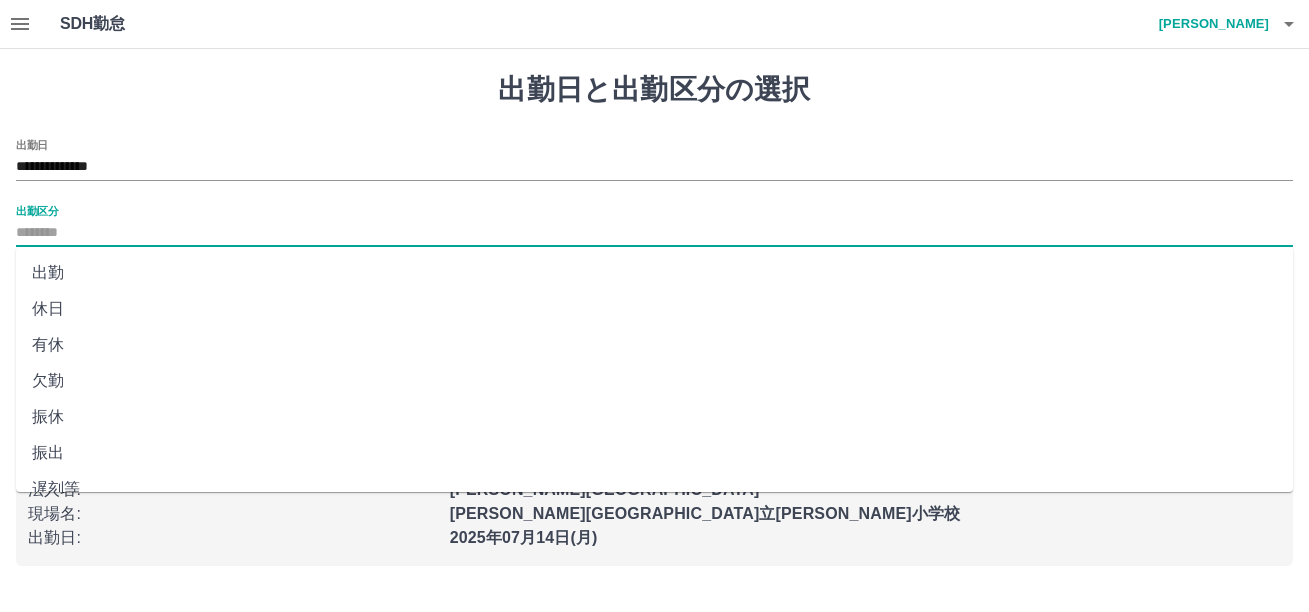 click on "出勤区分" at bounding box center (654, 233) 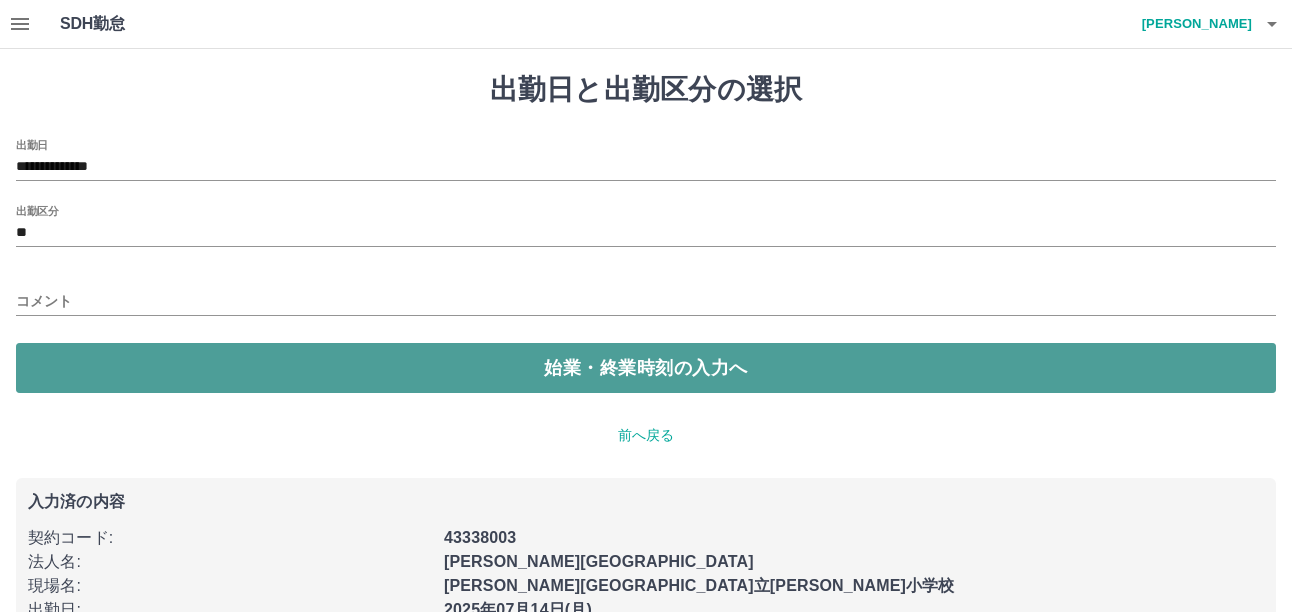 click on "始業・終業時刻の入力へ" at bounding box center (646, 368) 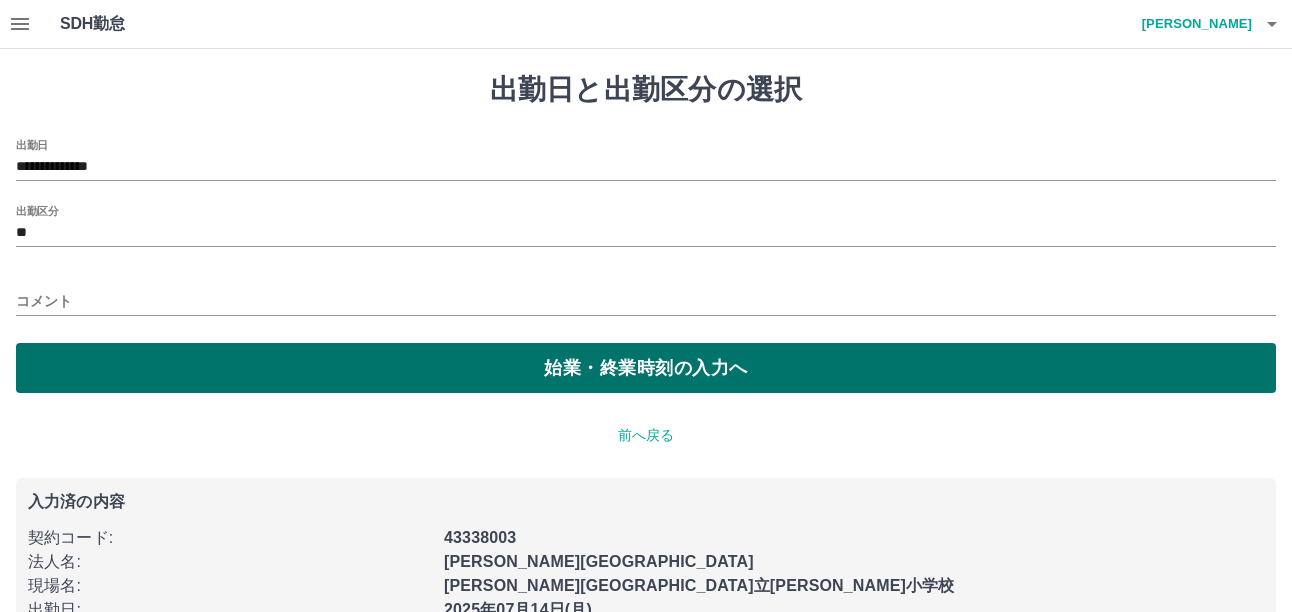 click on "**********" at bounding box center (646, 343) 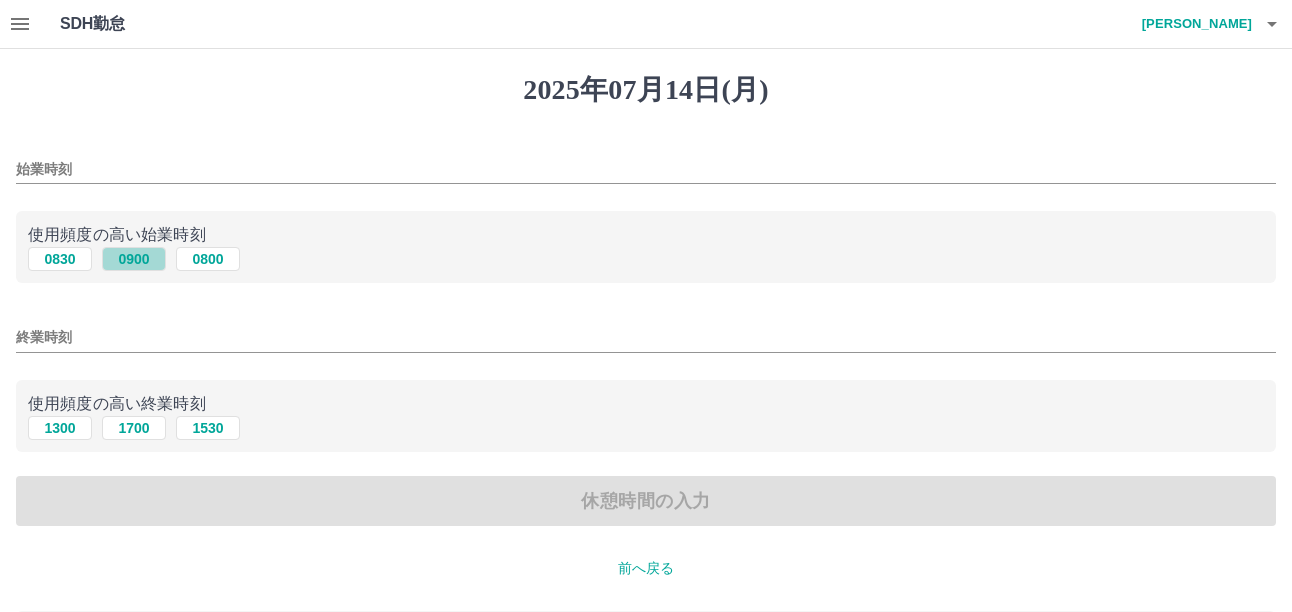 click on "0900" at bounding box center (134, 259) 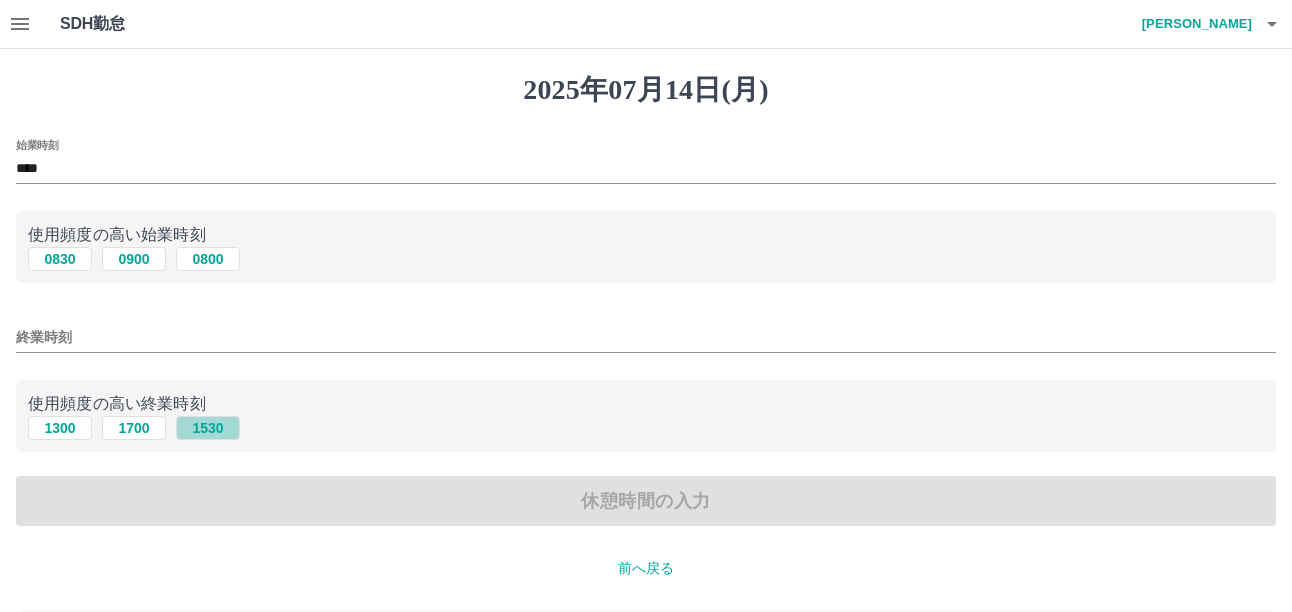click on "1530" at bounding box center (208, 428) 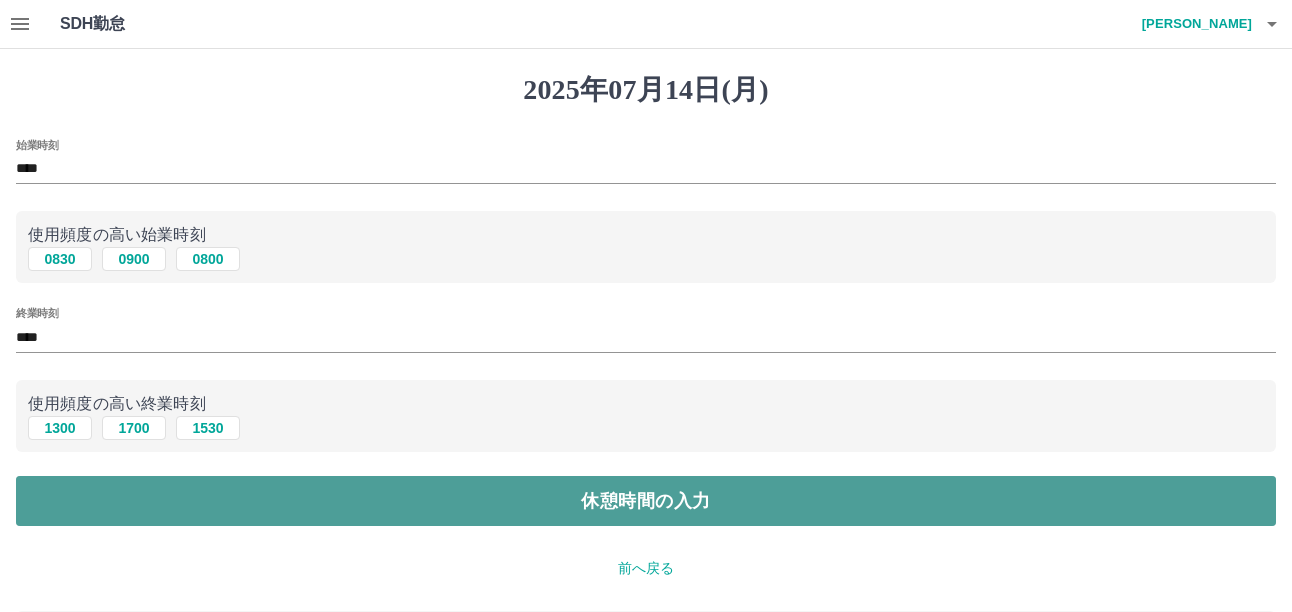 click on "休憩時間の入力" at bounding box center [646, 501] 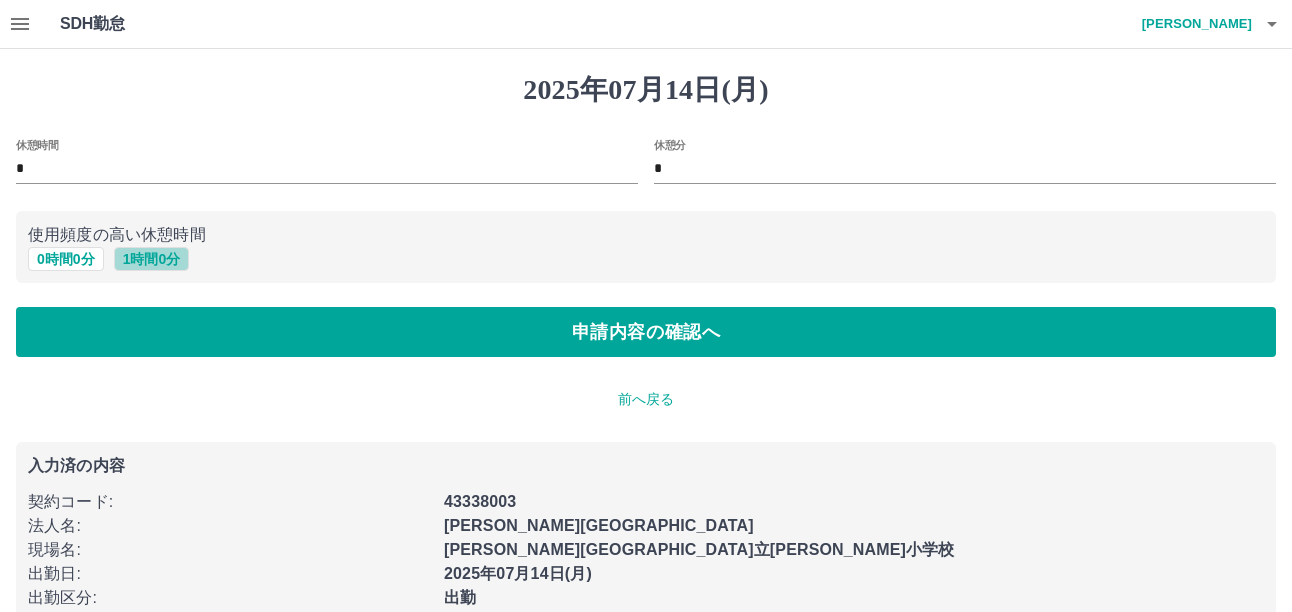 click on "1 時間 0 分" at bounding box center [152, 259] 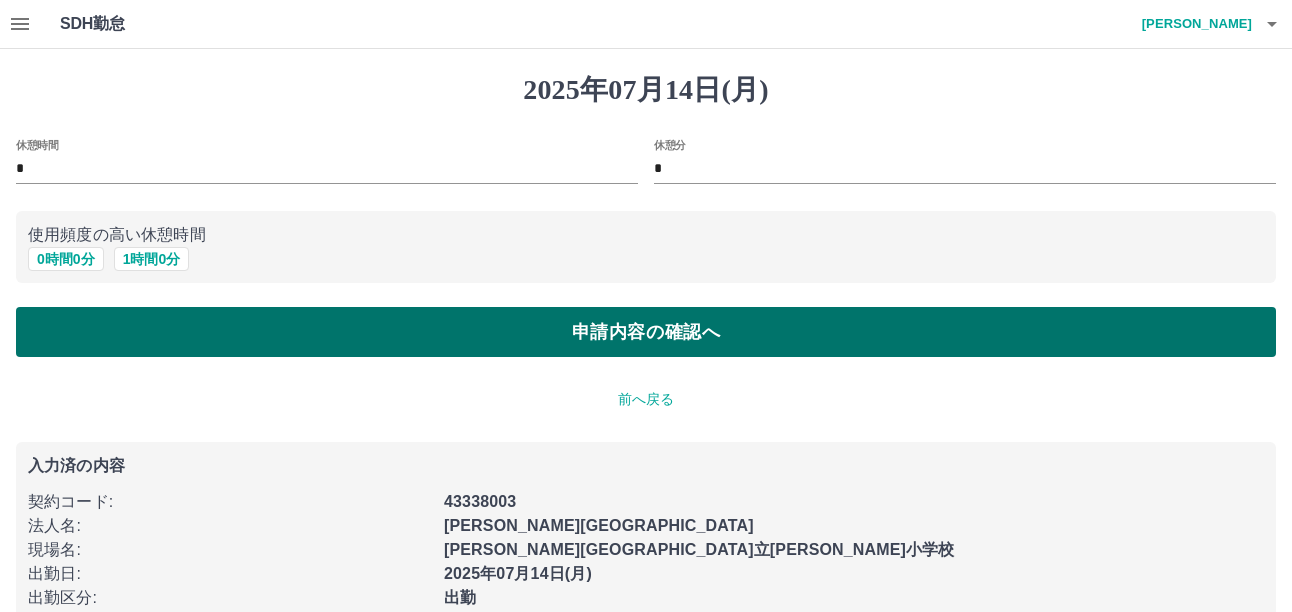 click on "申請内容の確認へ" at bounding box center [646, 332] 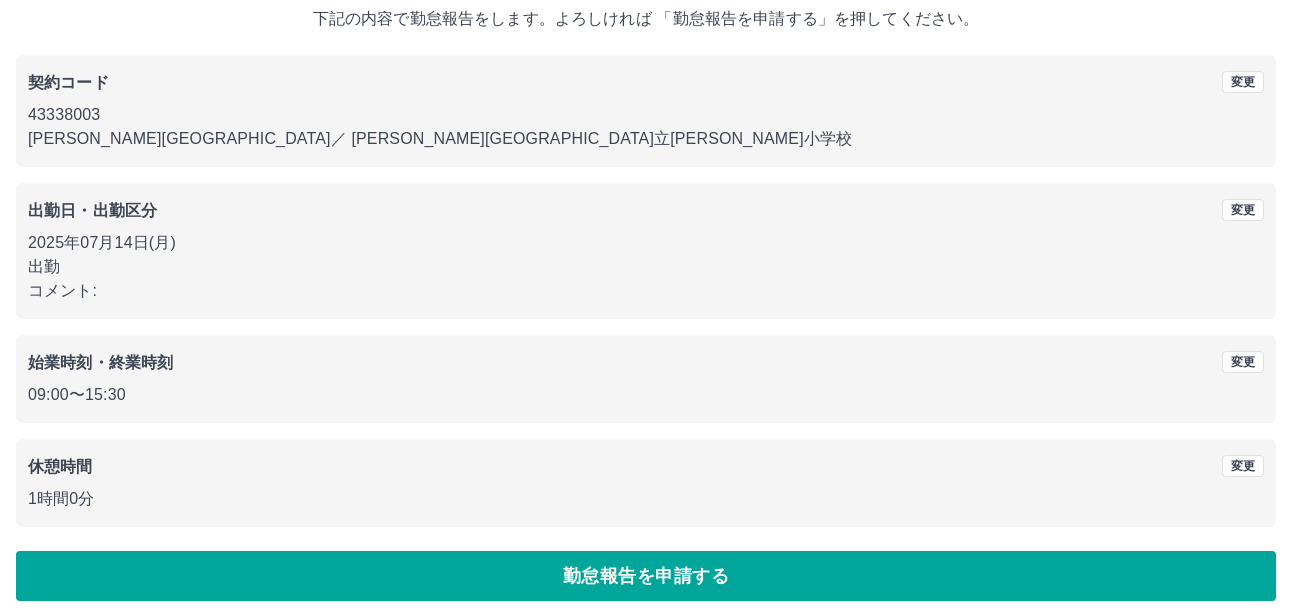 scroll, scrollTop: 137, scrollLeft: 0, axis: vertical 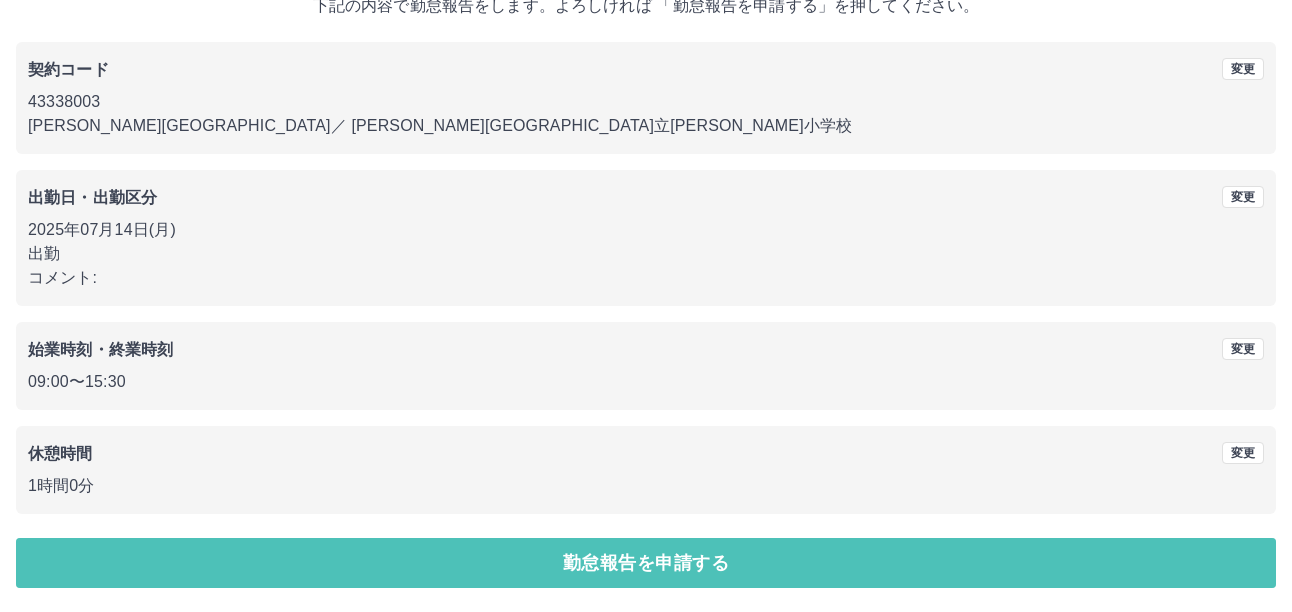 click on "勤怠報告を申請する" at bounding box center [646, 563] 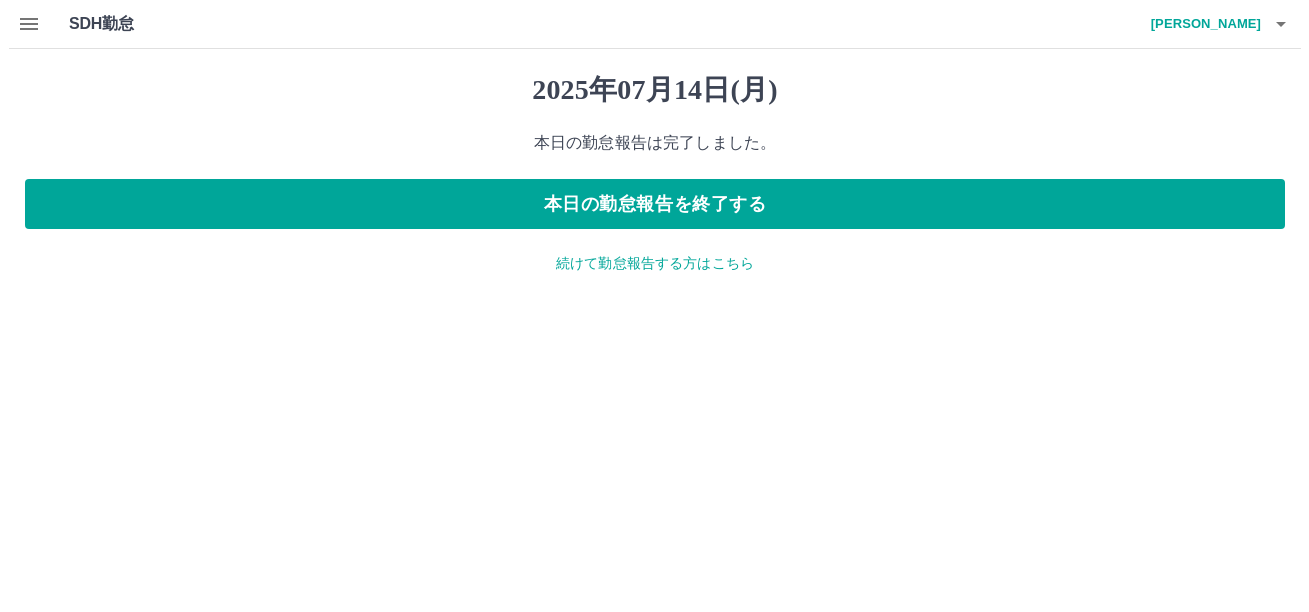 scroll, scrollTop: 0, scrollLeft: 0, axis: both 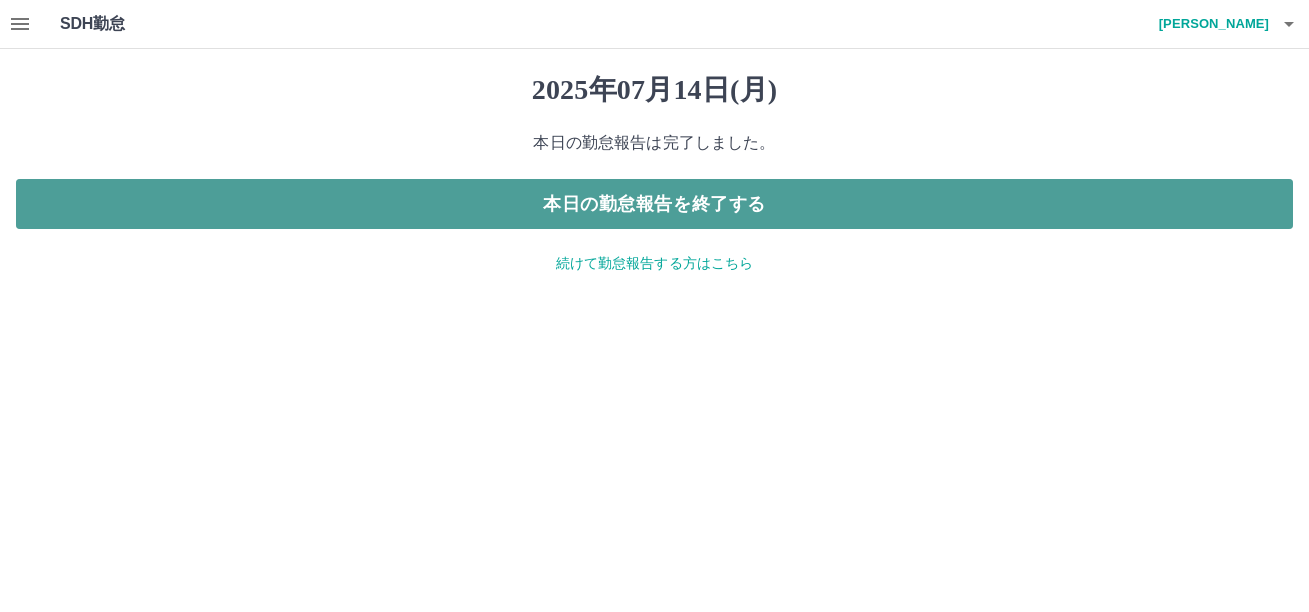 click on "本日の勤怠報告を終了する" at bounding box center [654, 204] 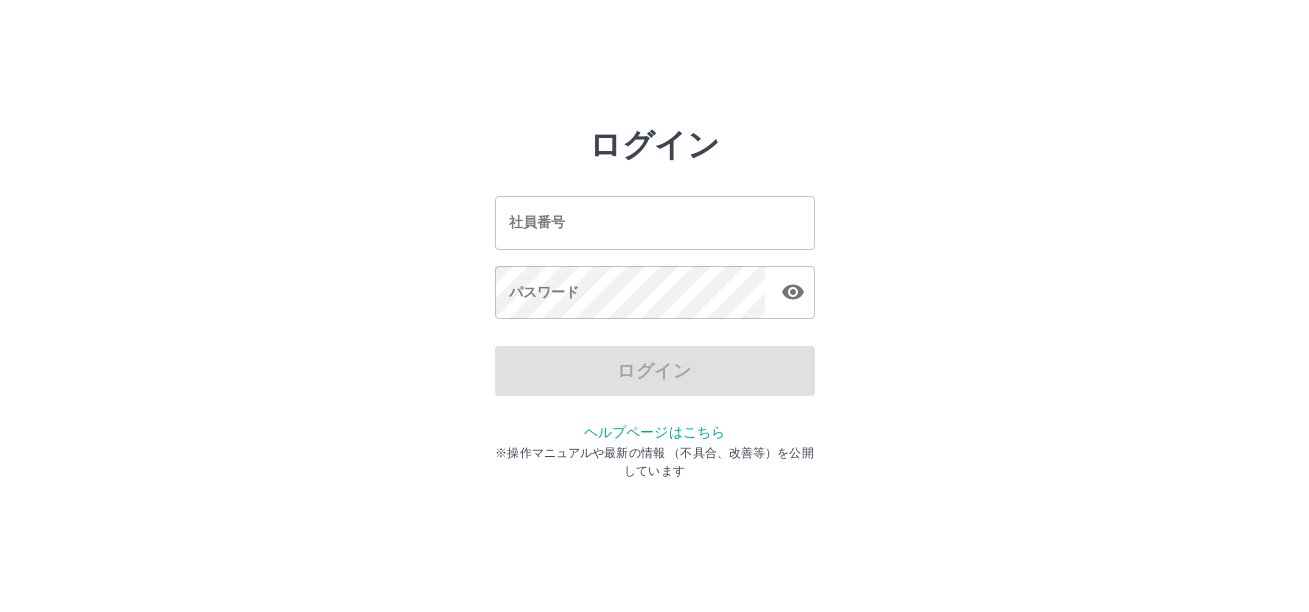 scroll, scrollTop: 0, scrollLeft: 0, axis: both 